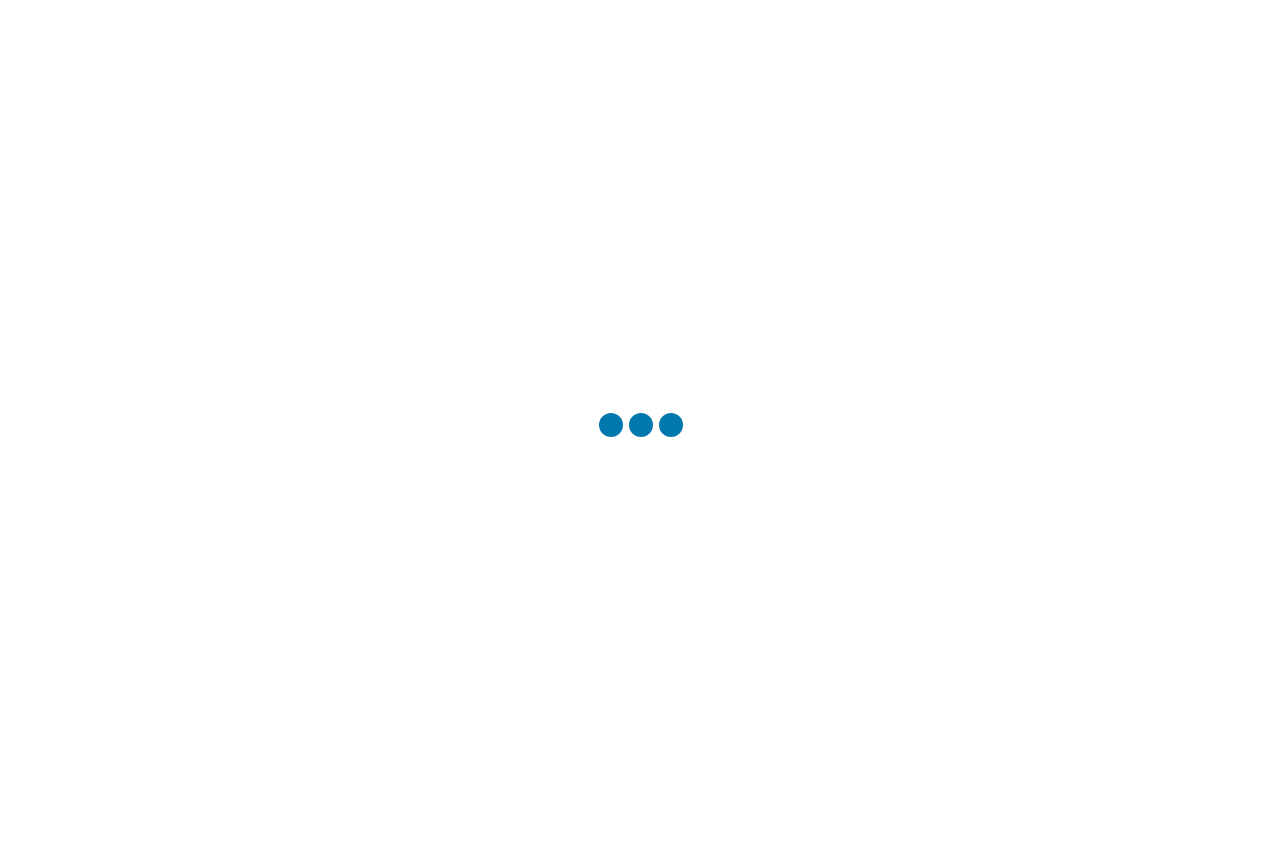 scroll, scrollTop: 0, scrollLeft: 0, axis: both 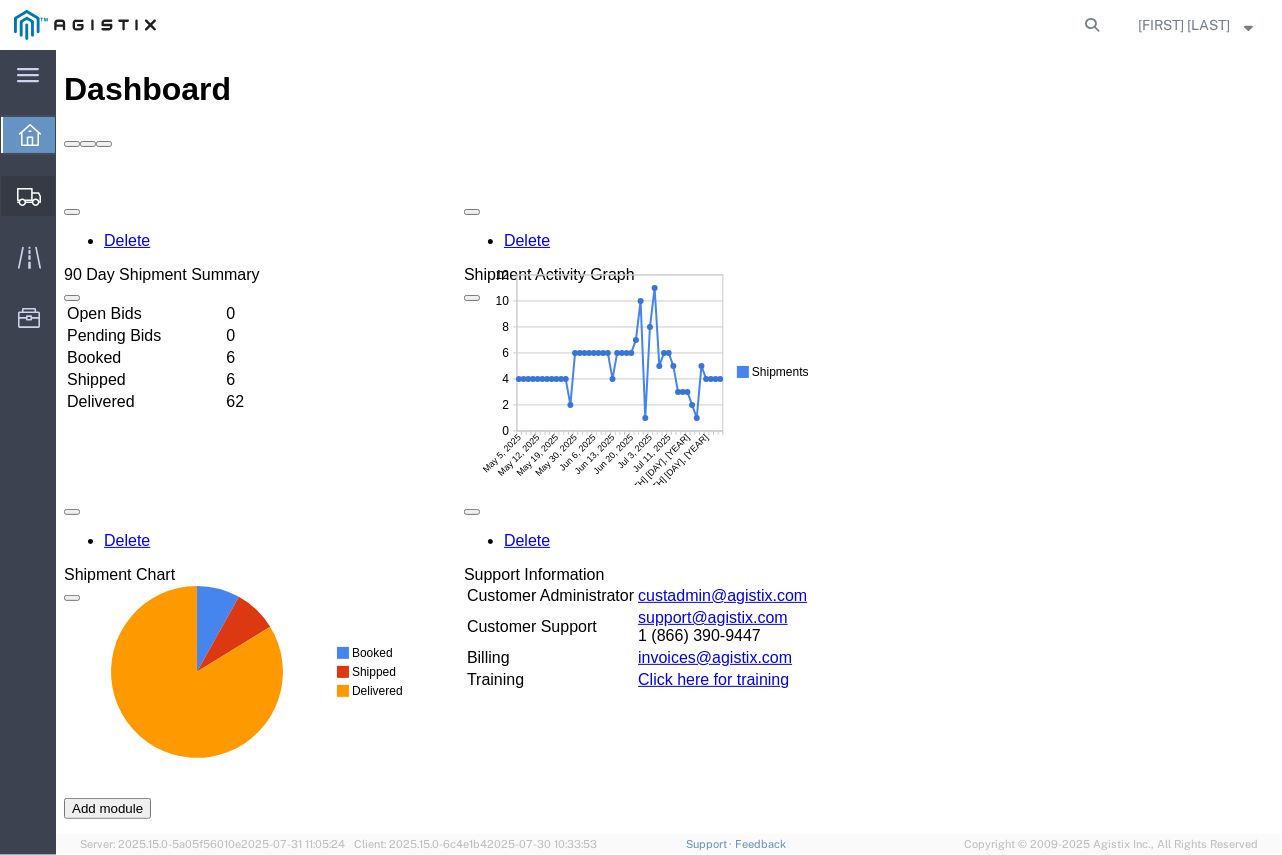 click 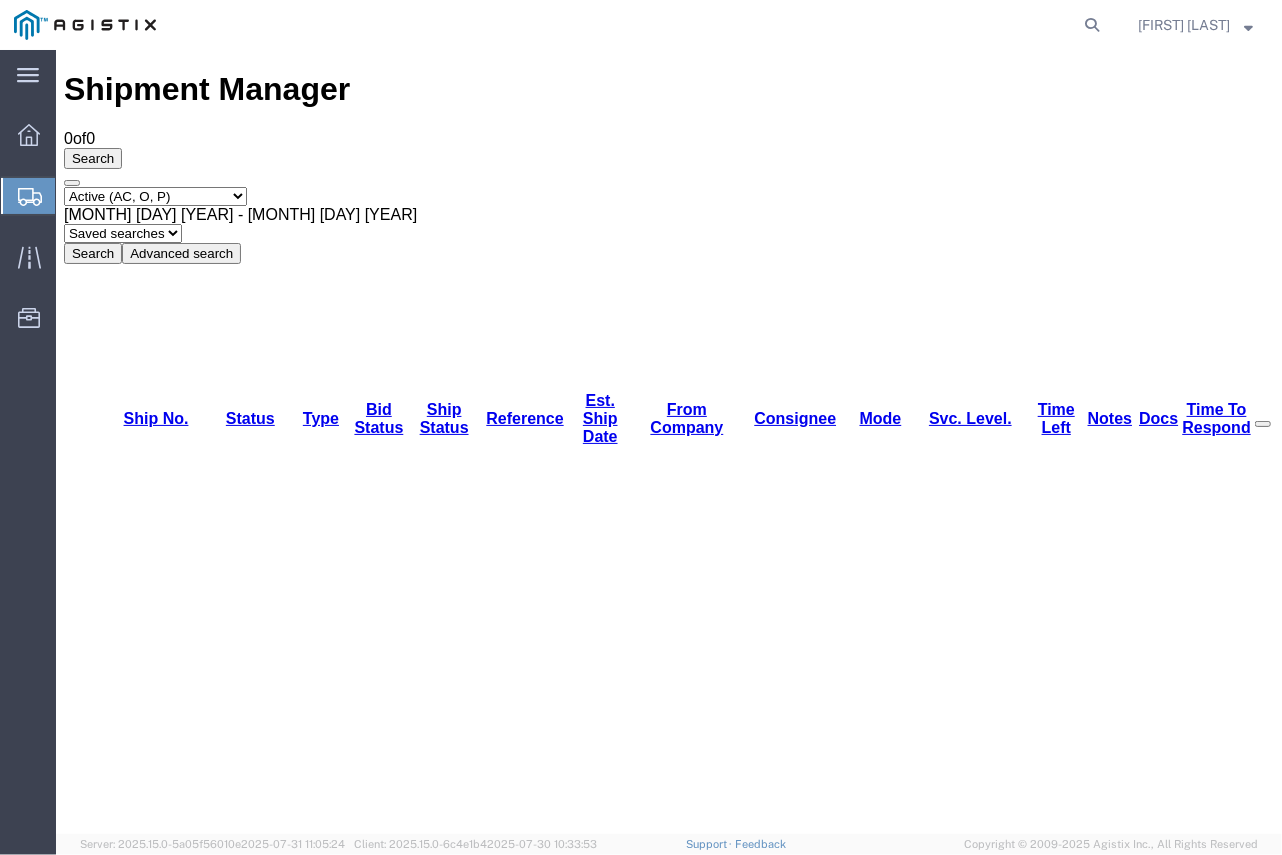 click on "Select status
Active (AC, O, P) All Approved Awaiting Confirmation (AC) Booked Canceled Closed Delivered Denied Expired Ignored Lost On Hold Open (O) Partial Delivery Pending (P) Shipped Withdrawn" at bounding box center [154, 195] 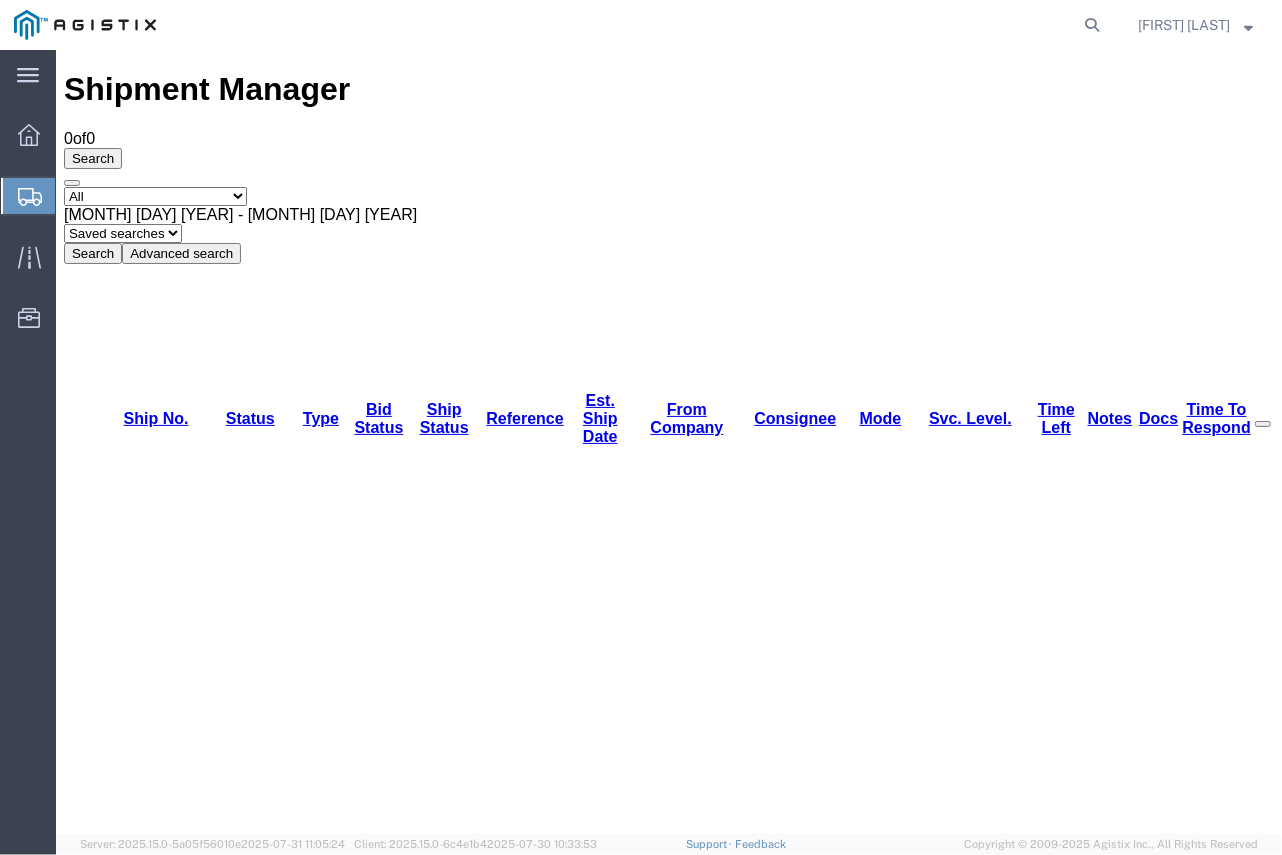 click on "Select status
Active (AC, O, P) All Approved Awaiting Confirmation (AC) Booked Canceled Closed Delivered Denied Expired Ignored Lost On Hold Open (O) Partial Delivery Pending (P) Shipped Withdrawn" at bounding box center (154, 195) 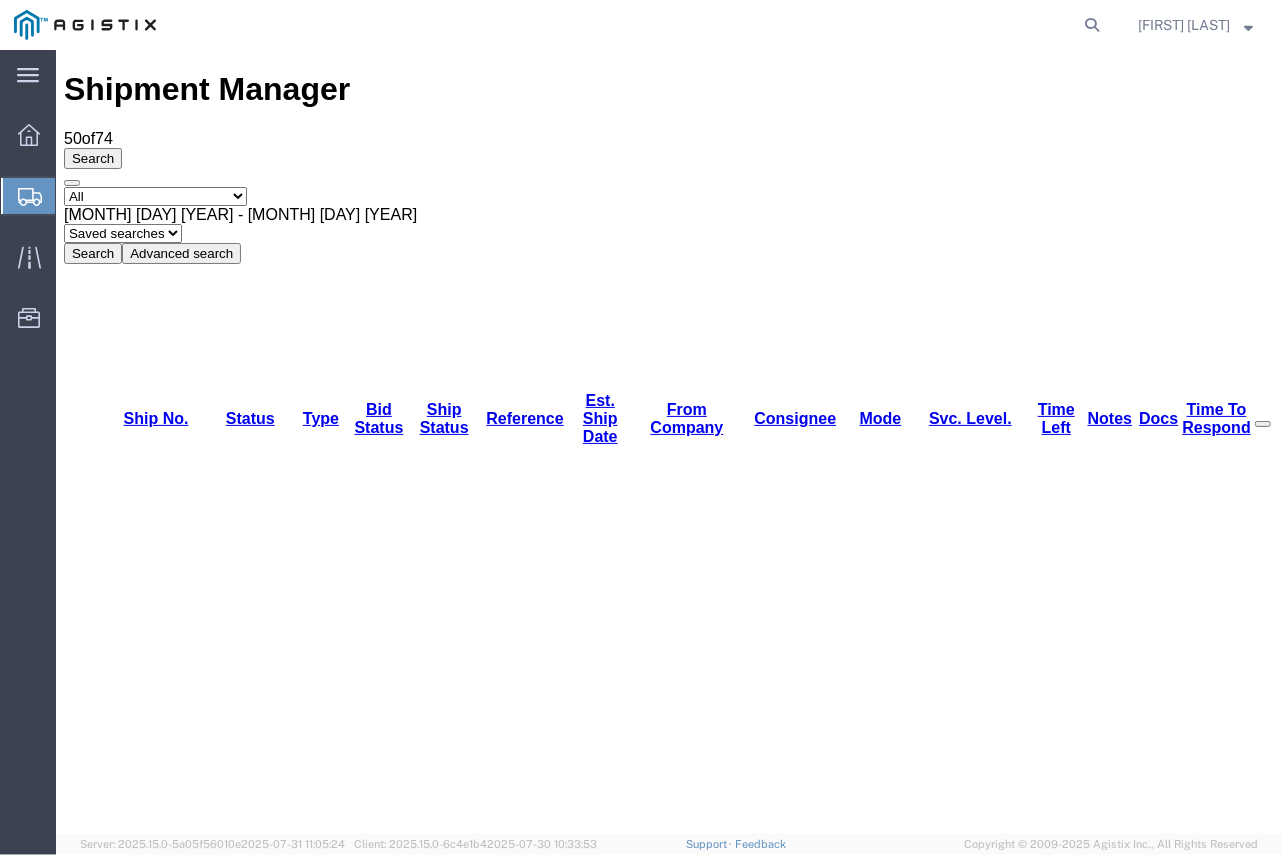 click on "56293367" at bounding box center [124, 2243] 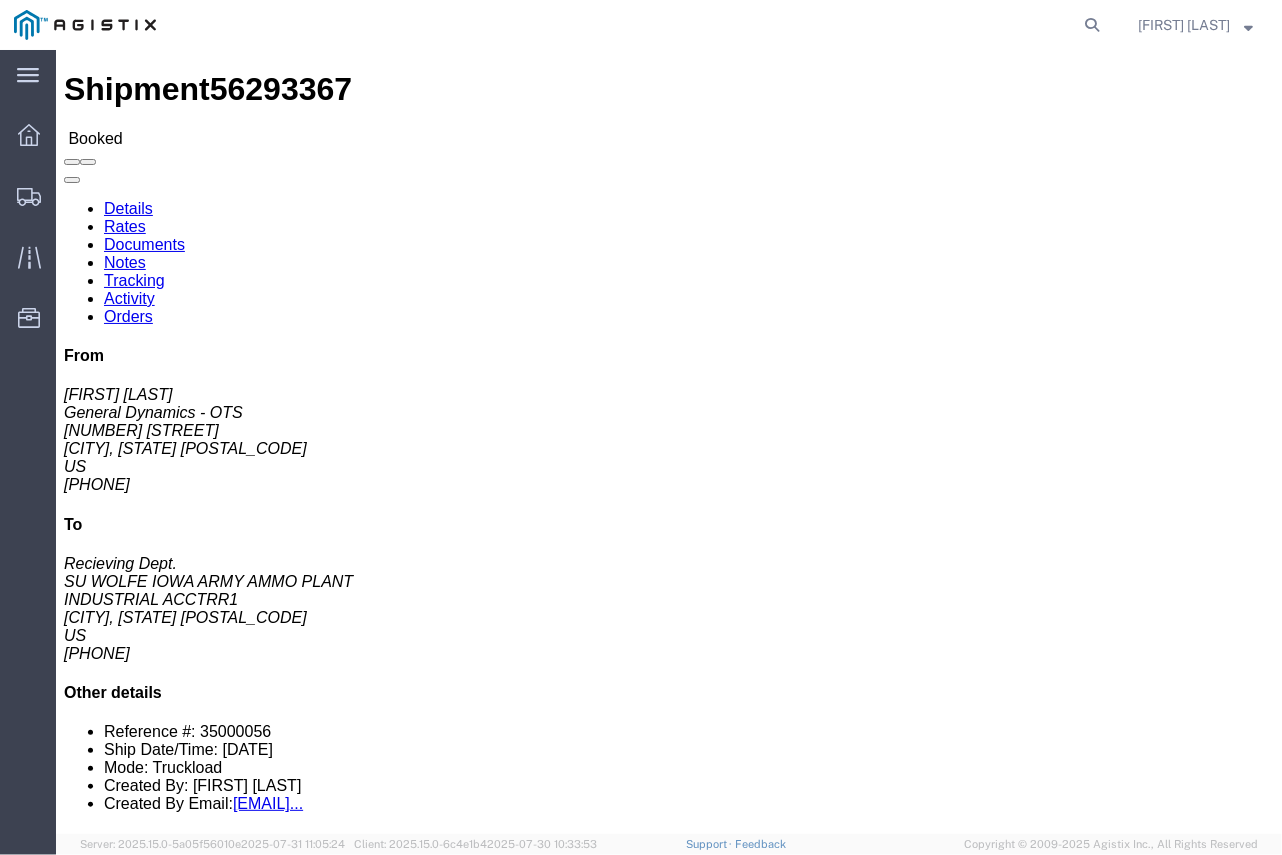 click on "Tracking" 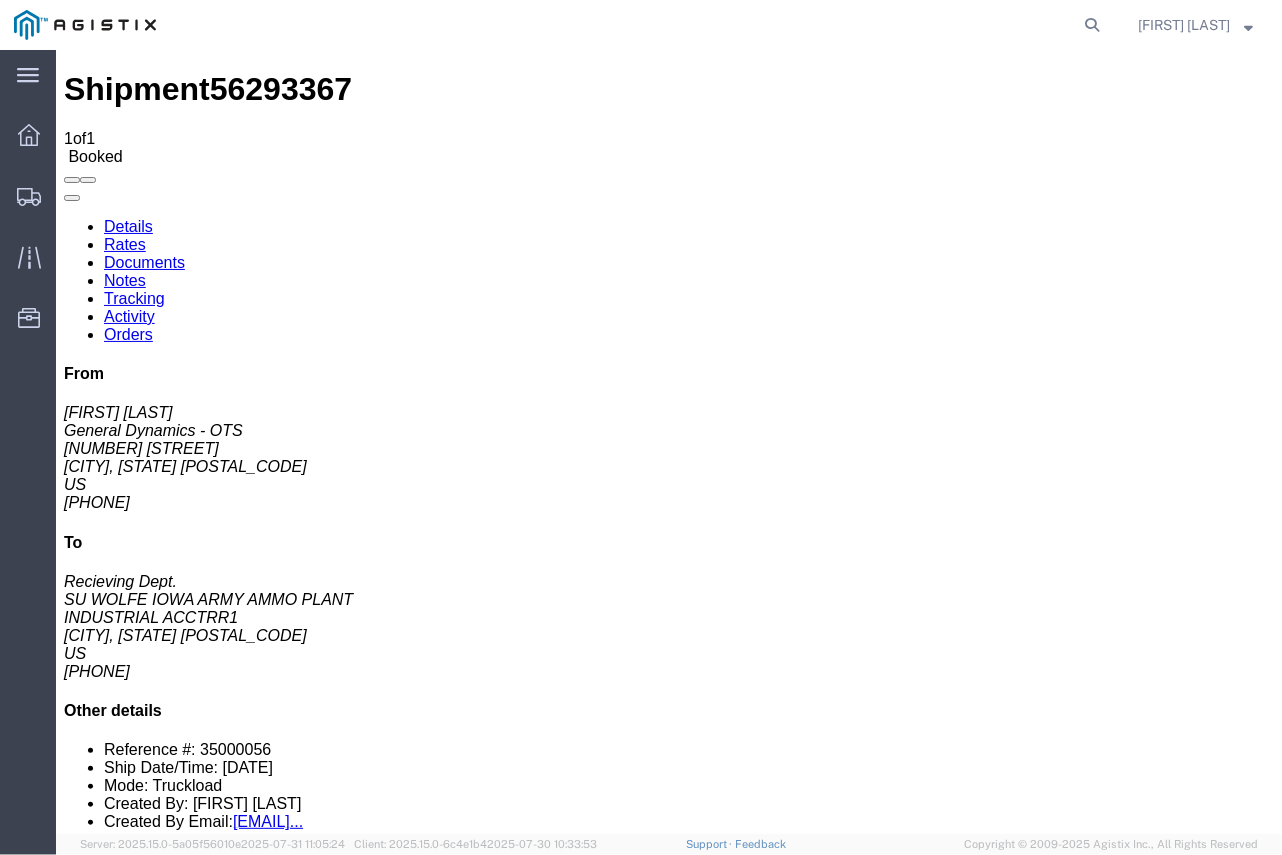 click on "Add New Tracking" at bounding box center [228, 1323] 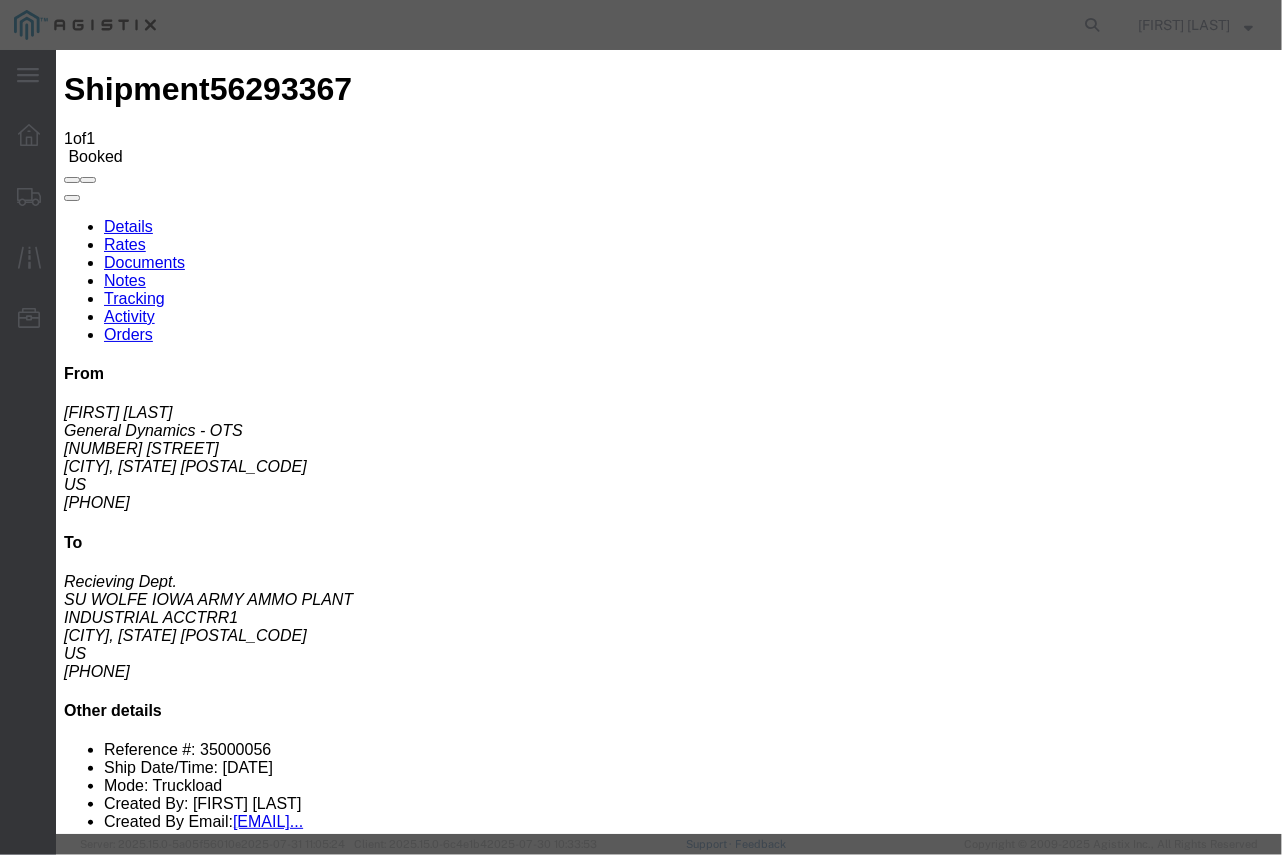 type on "08/01/2025" 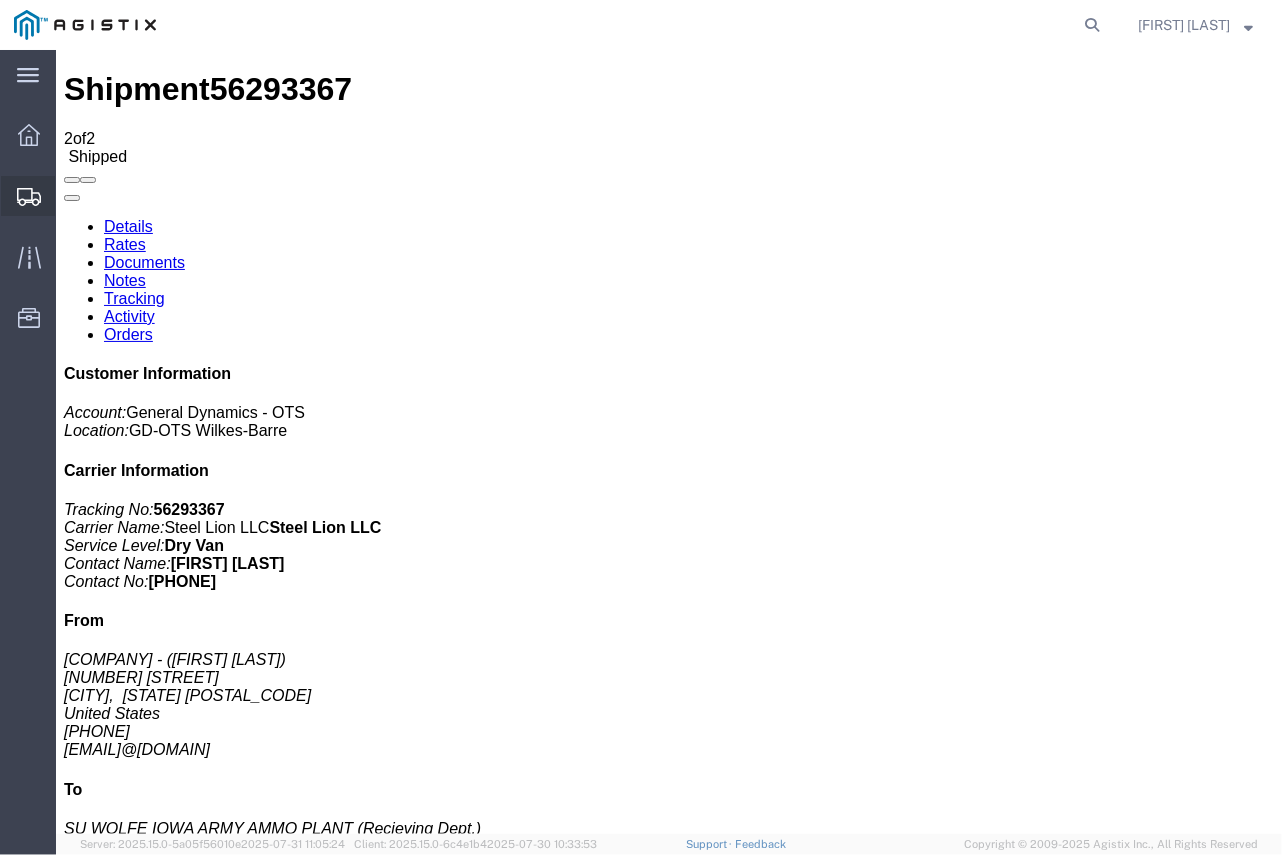click 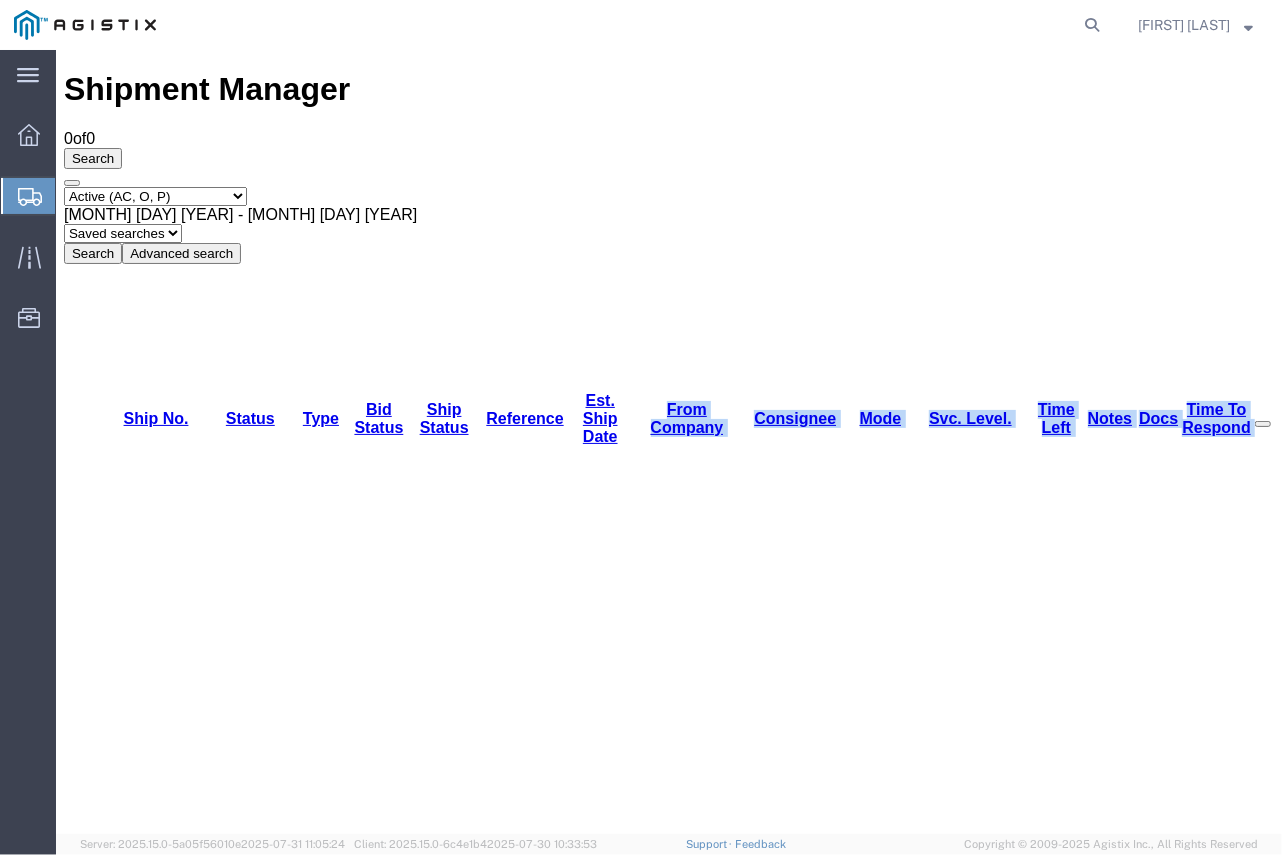 drag, startPoint x: 573, startPoint y: 320, endPoint x: 691, endPoint y: 179, distance: 183.86136 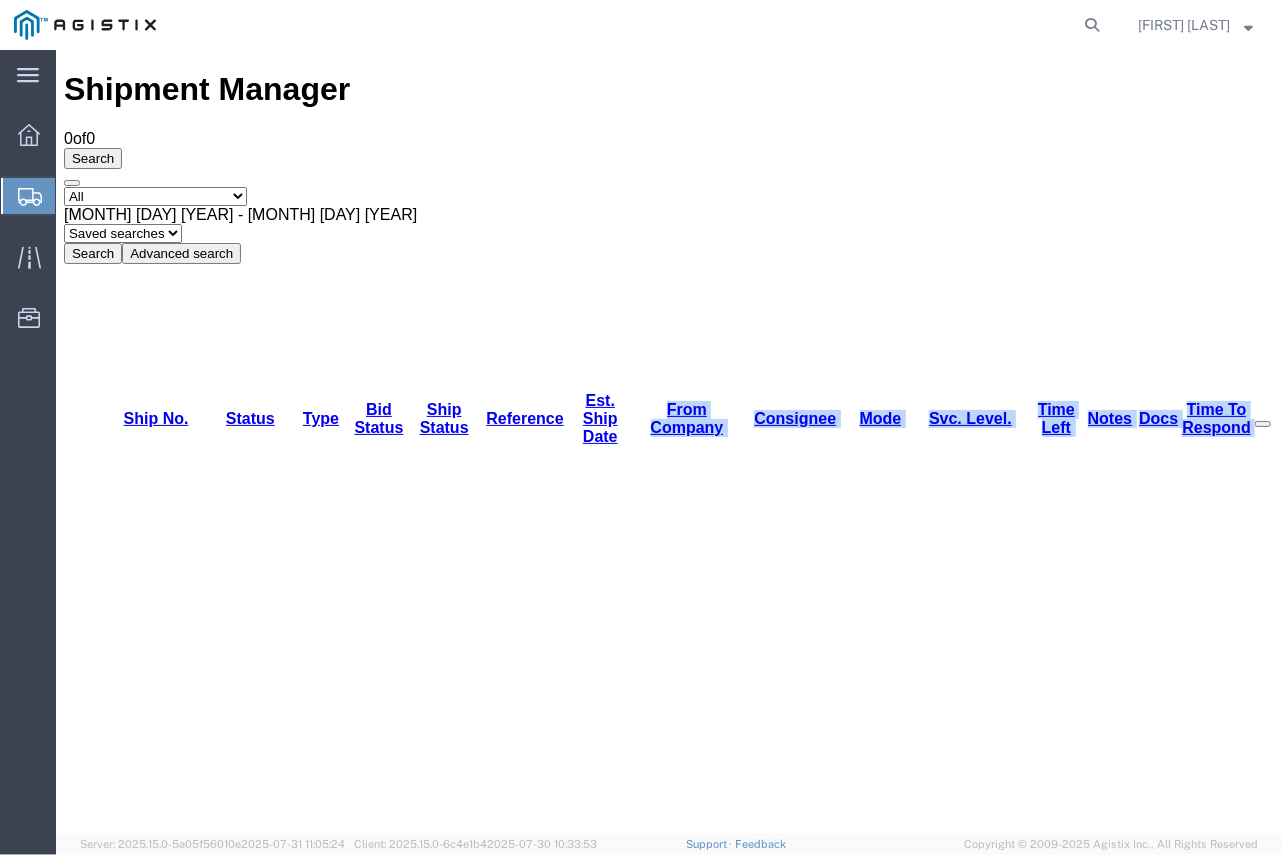 click on "Select status
Active (AC, O, P) All Approved Awaiting Confirmation (AC) Booked Canceled Closed Delivered Denied Expired Ignored Lost On Hold Open (O) Partial Delivery Pending (P) Shipped Withdrawn" at bounding box center (154, 195) 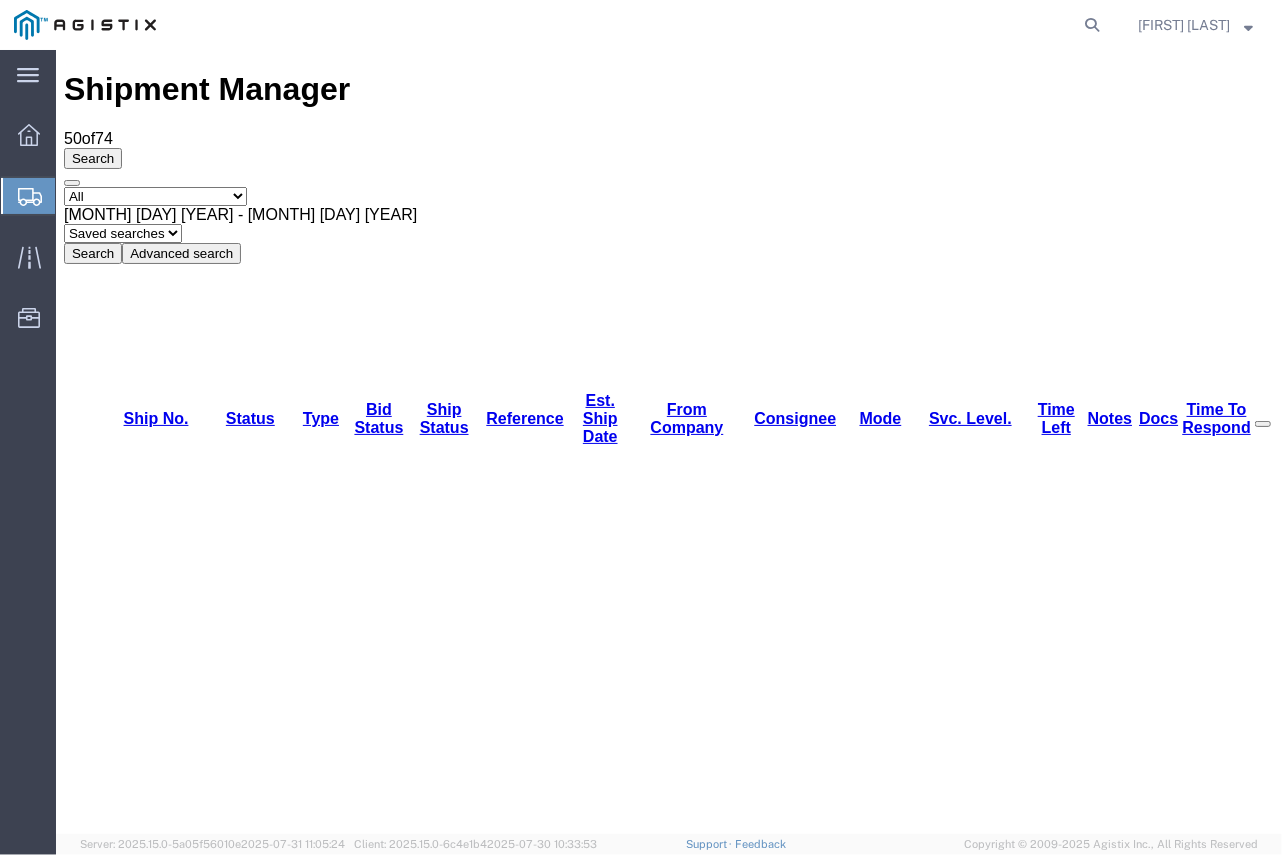 click on "56293357" at bounding box center (124, 2455) 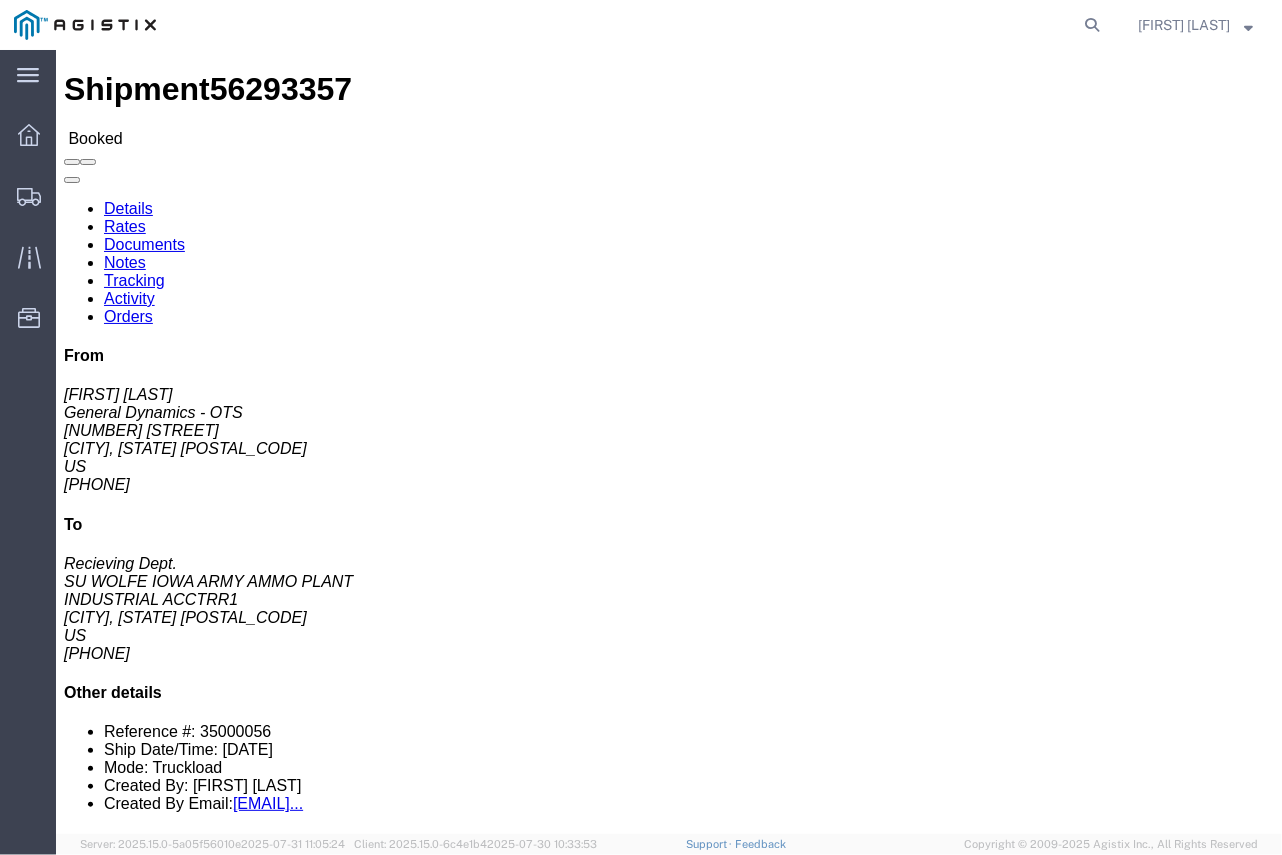click on "Tracking" 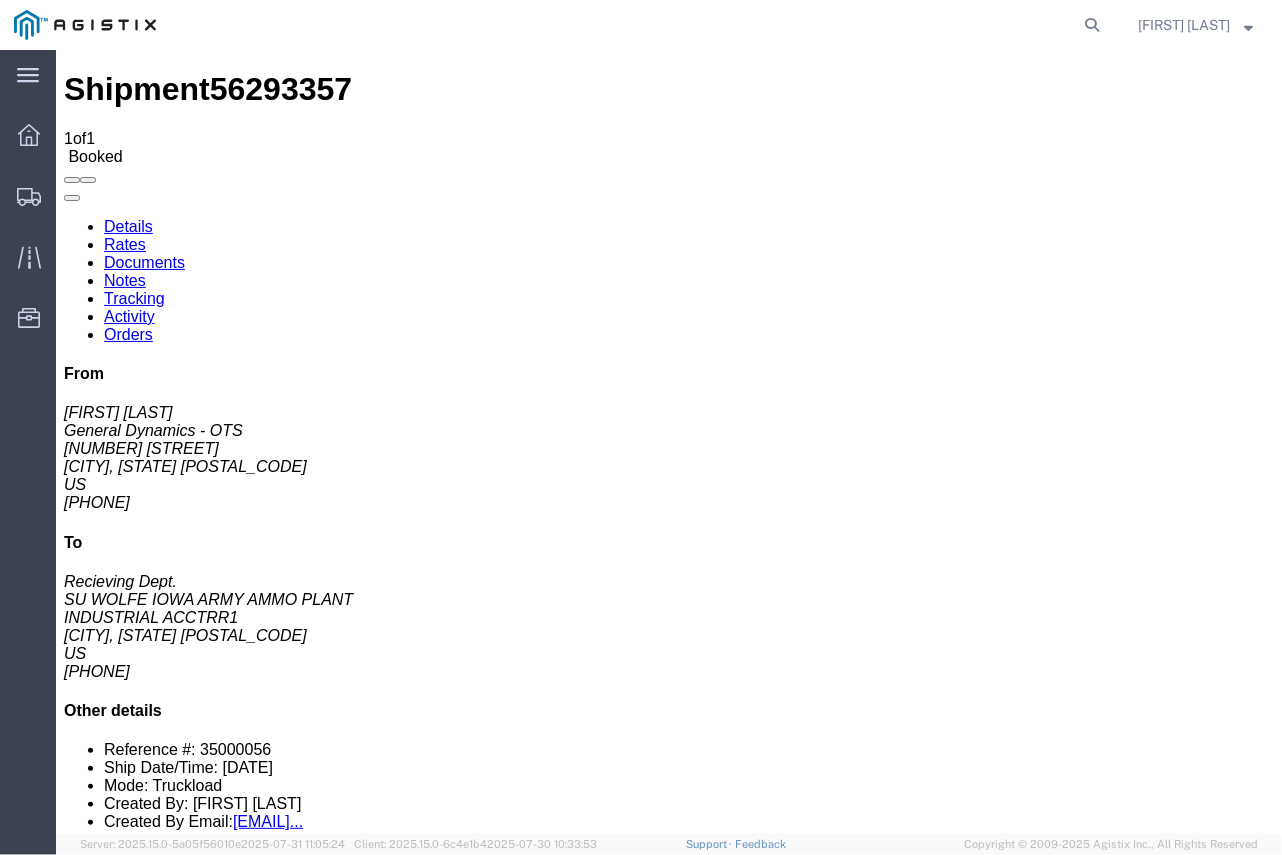 click on "Add New Tracking" at bounding box center [228, 1323] 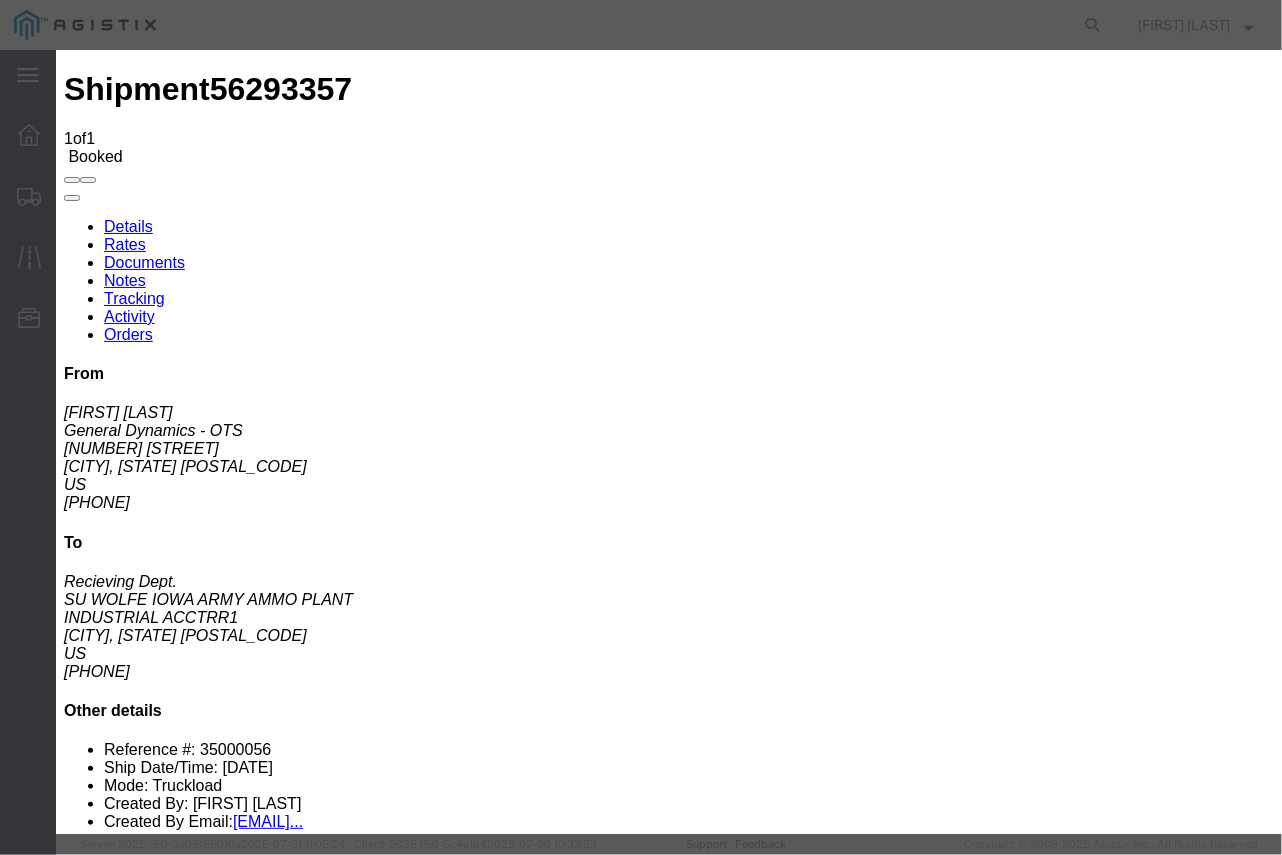 type on "08/01/2025" 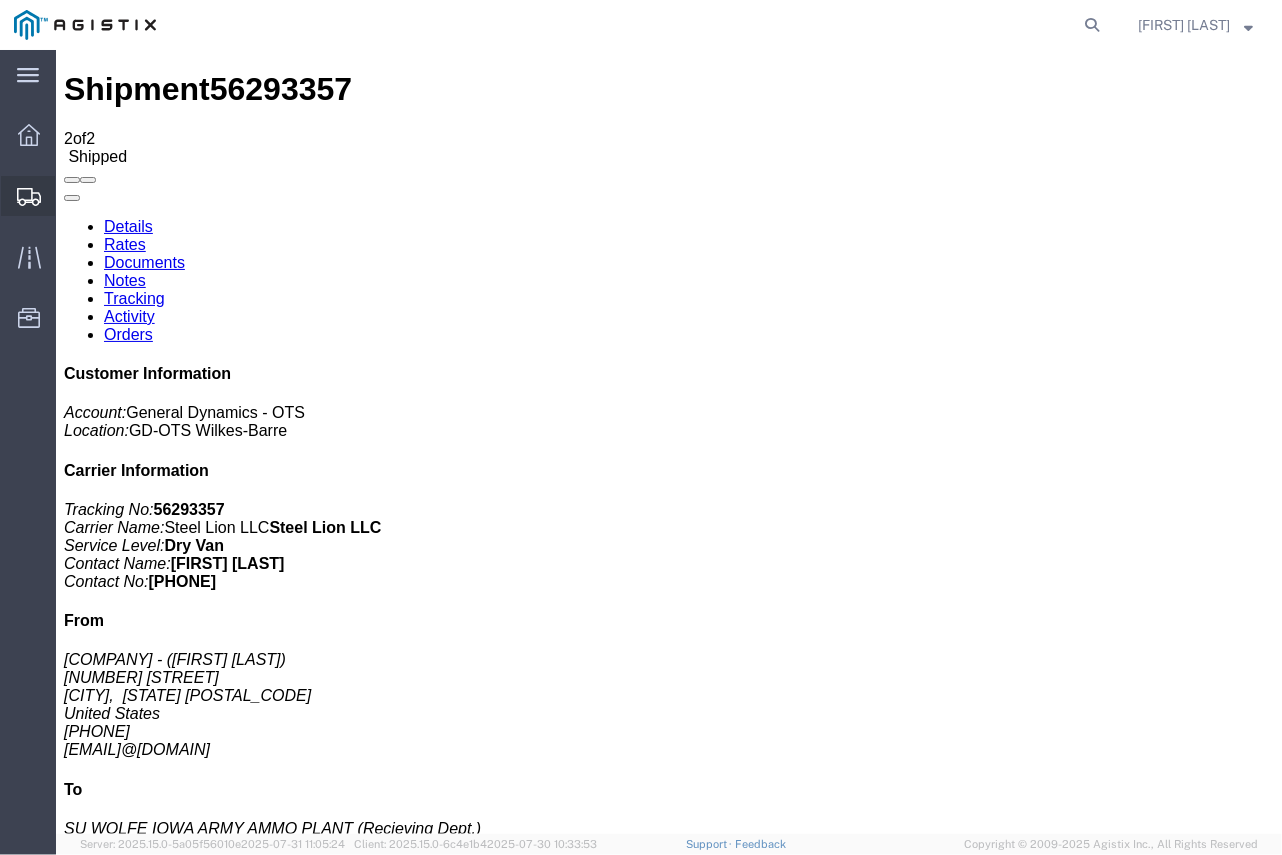 click 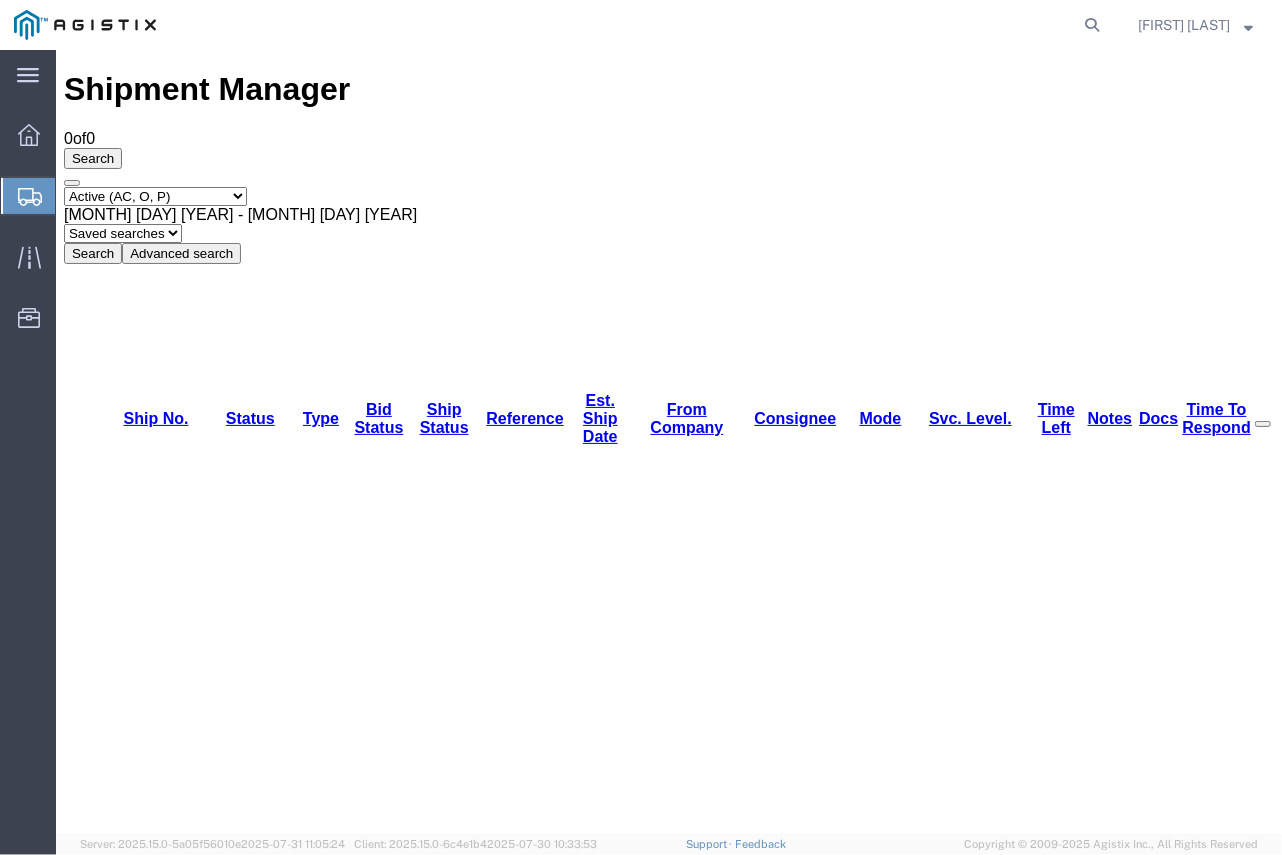 click on "Select status
Active (AC, O, P) All Approved Awaiting Confirmation (AC) Booked Canceled Closed Delivered Denied Expired Ignored Lost On Hold Open (O) Partial Delivery Pending (P) Shipped Withdrawn" at bounding box center (154, 195) 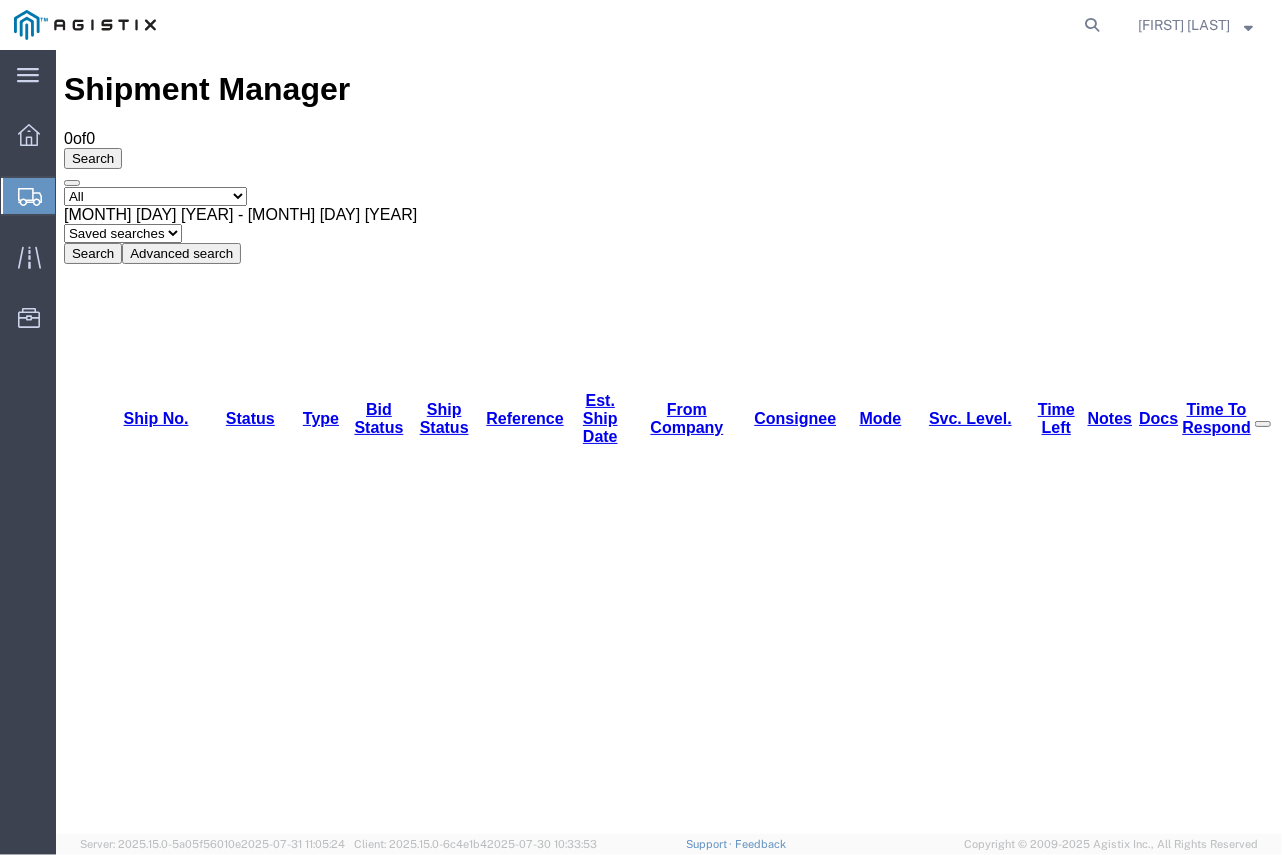 click on "Select status
Active (AC, O, P) All Approved Awaiting Confirmation (AC) Booked Canceled Closed Delivered Denied Expired Ignored Lost On Hold Open (O) Partial Delivery Pending (P) Shipped Withdrawn" at bounding box center (154, 195) 